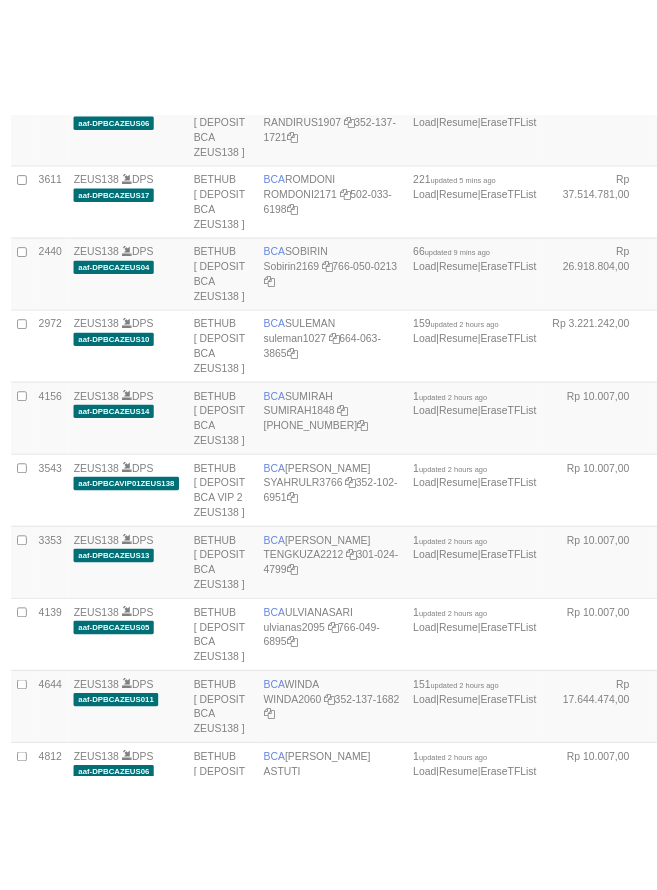 scroll, scrollTop: 2335, scrollLeft: 0, axis: vertical 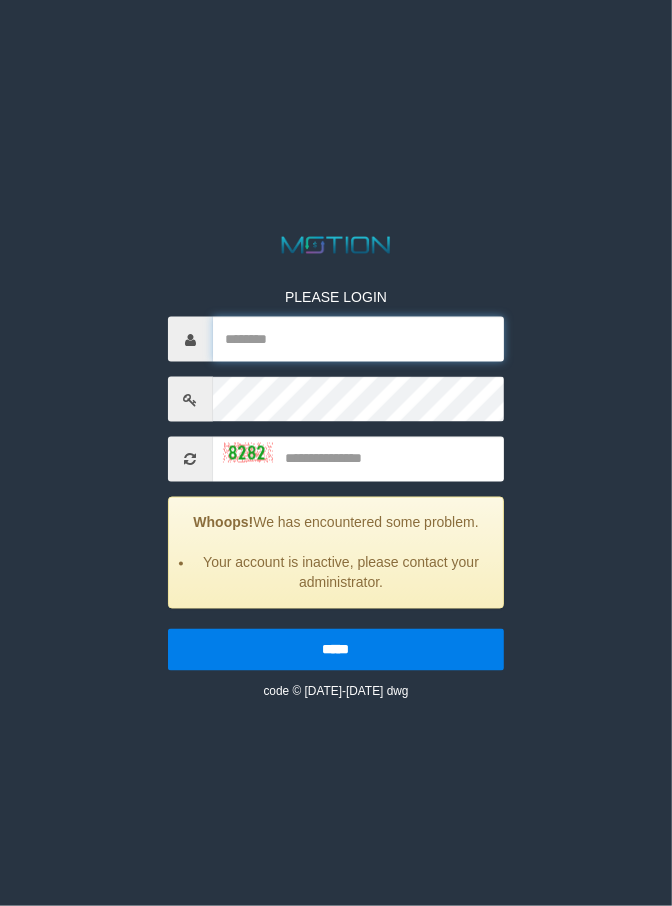 type on "*********" 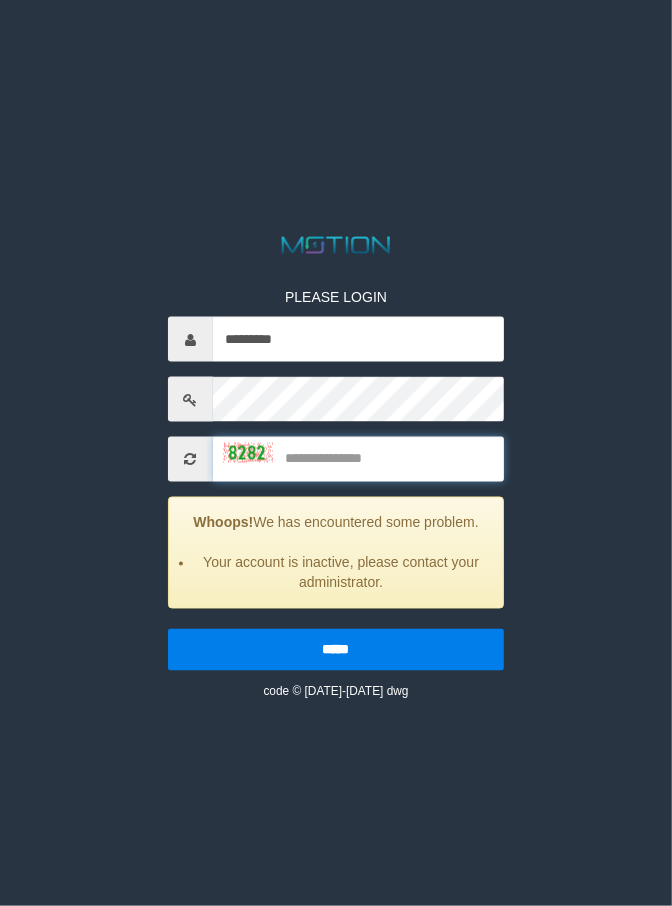 click at bounding box center [358, 459] 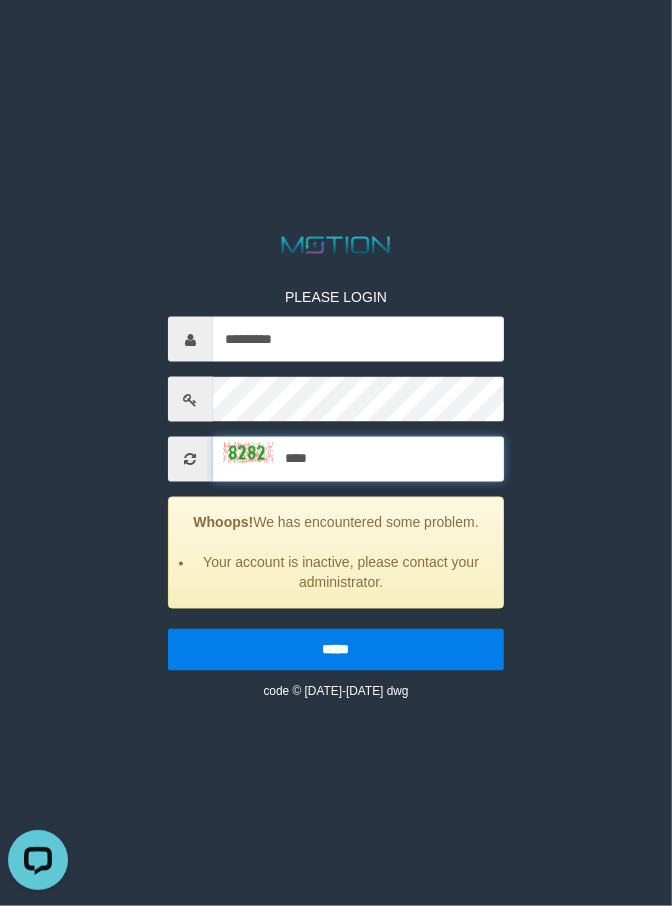 scroll, scrollTop: 0, scrollLeft: 0, axis: both 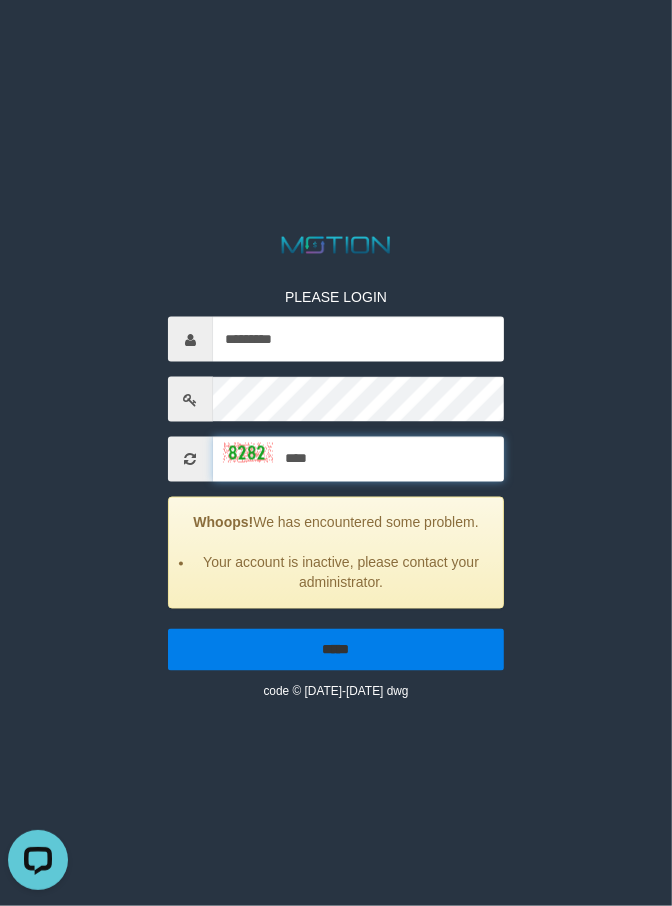 type on "****" 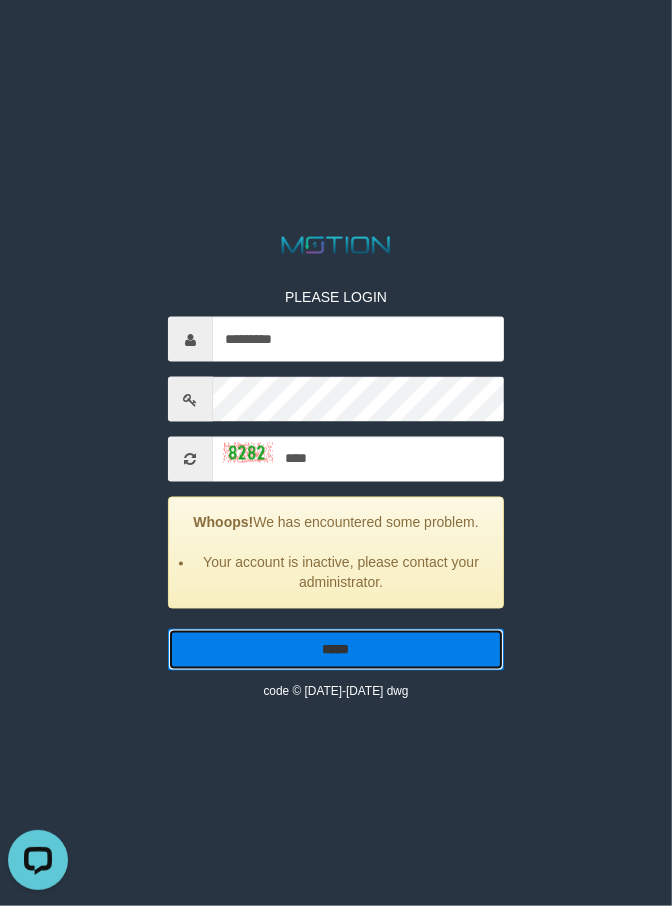 click on "*****" at bounding box center [336, 650] 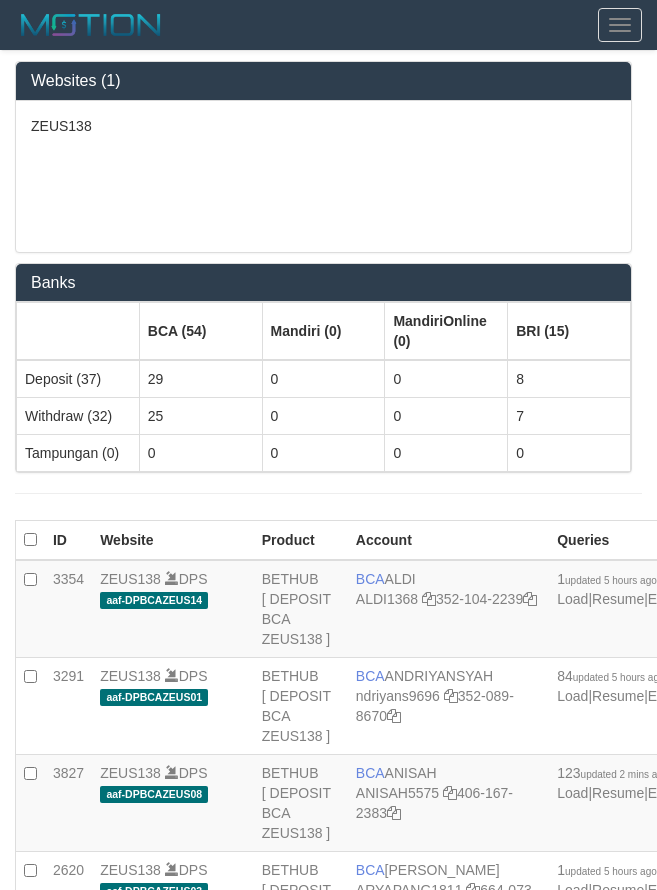 scroll, scrollTop: 0, scrollLeft: 0, axis: both 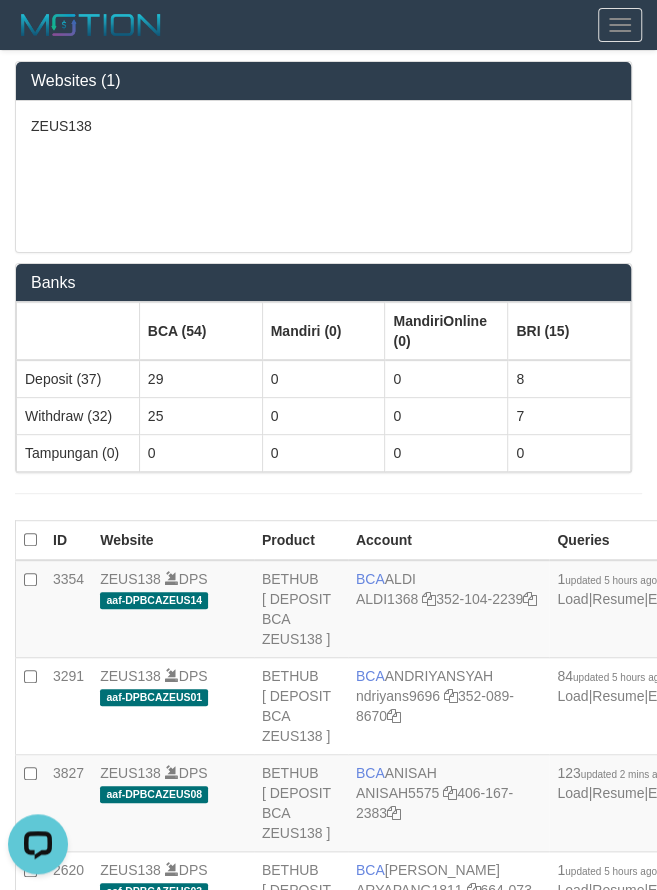 click on "MandiriOnline (0)" at bounding box center (446, 332) 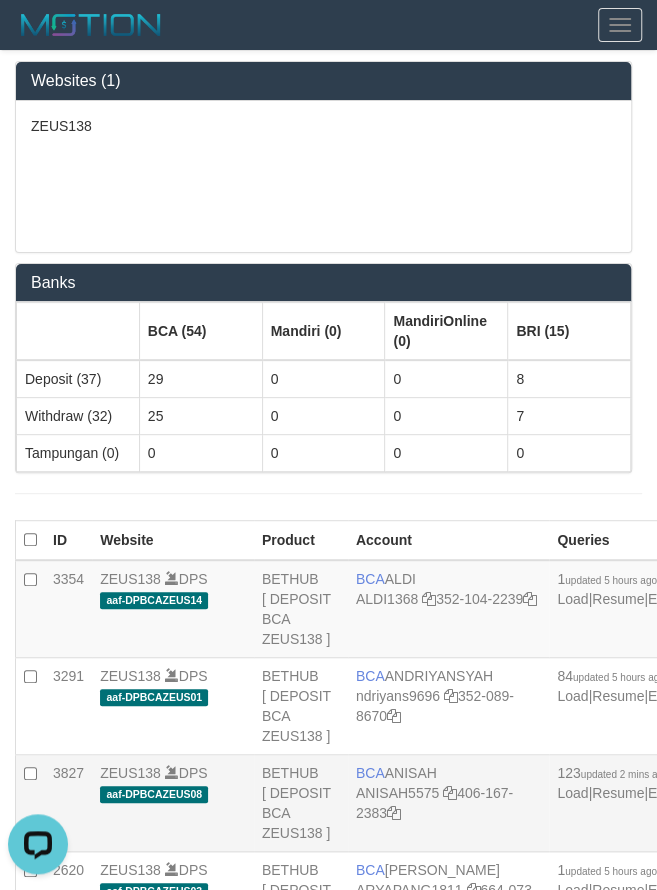 click on "BCA
ANISAH
ANISAH5575
406-167-2383" at bounding box center (448, 803) 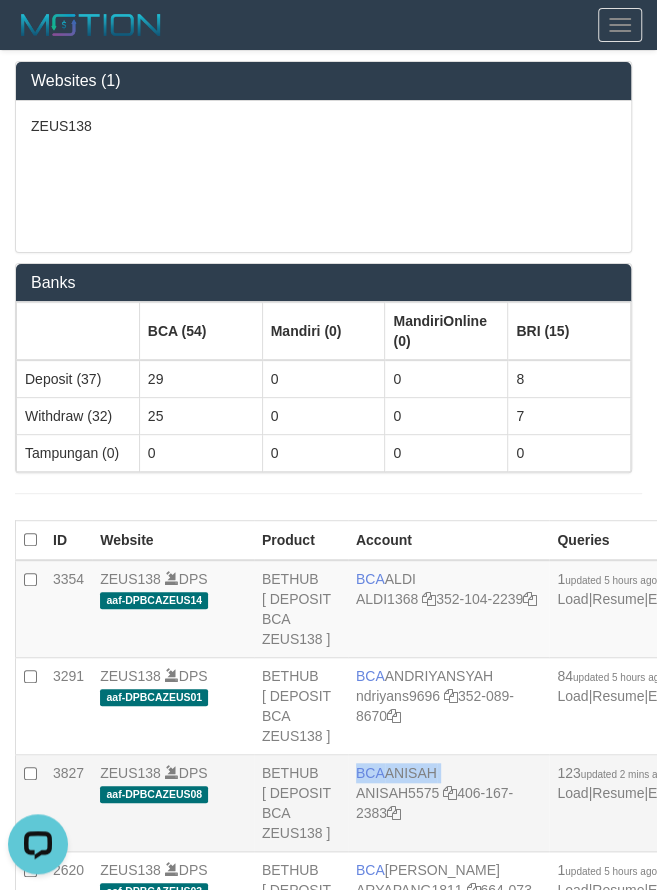 click on "BCA
ANISAH
ANISAH5575
406-167-2383" at bounding box center [448, 803] 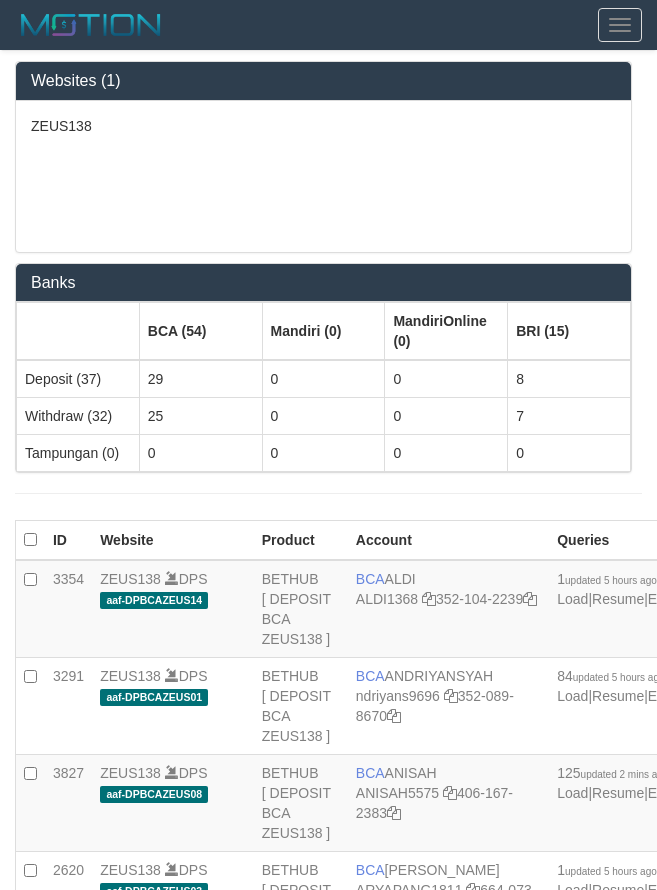 scroll, scrollTop: 0, scrollLeft: 0, axis: both 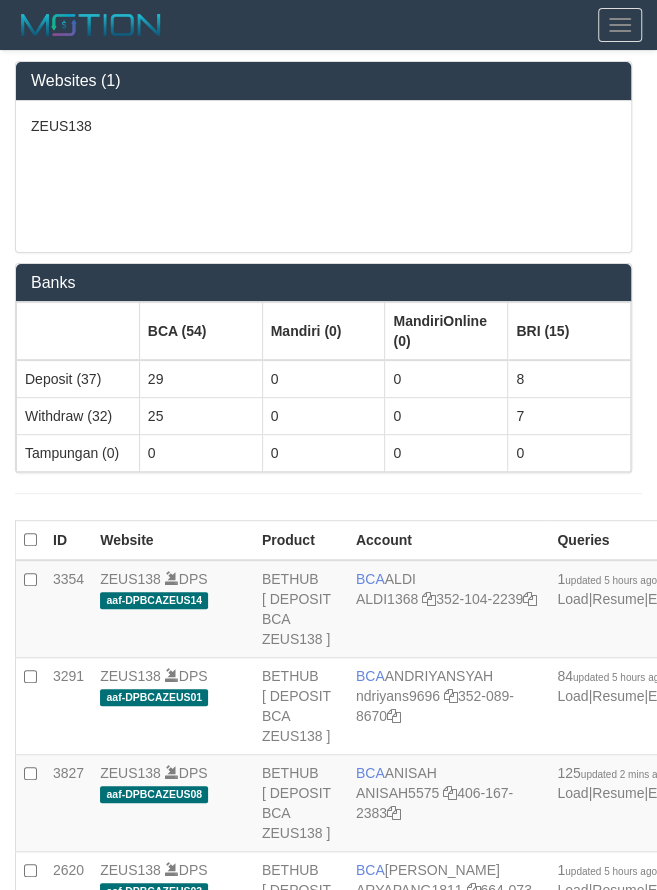 click on "BCA
ANISAH
ANISAH5575
406-167-2383" at bounding box center (448, 803) 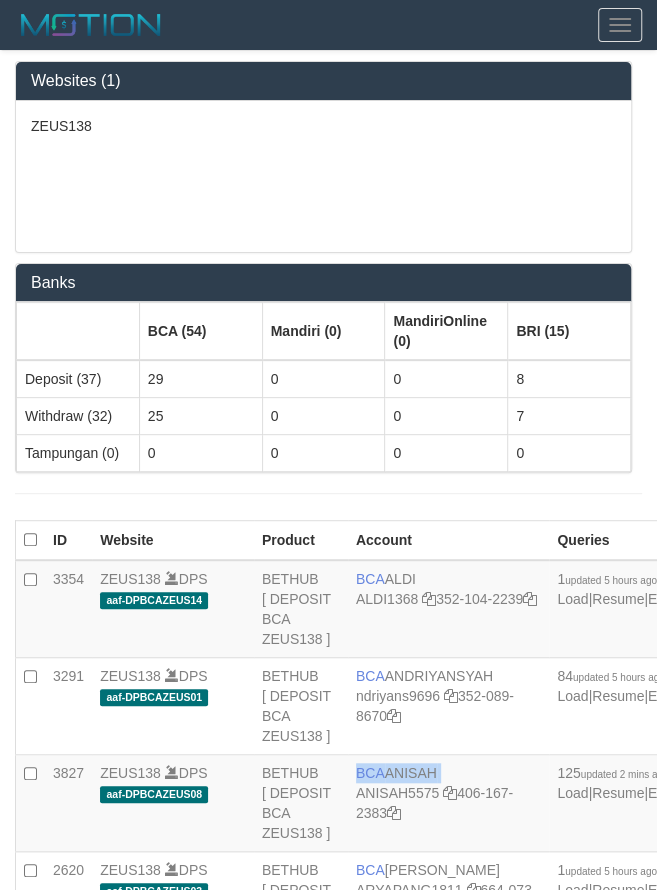 click on "BCA
ANISAH
ANISAH5575
406-167-2383" at bounding box center [448, 803] 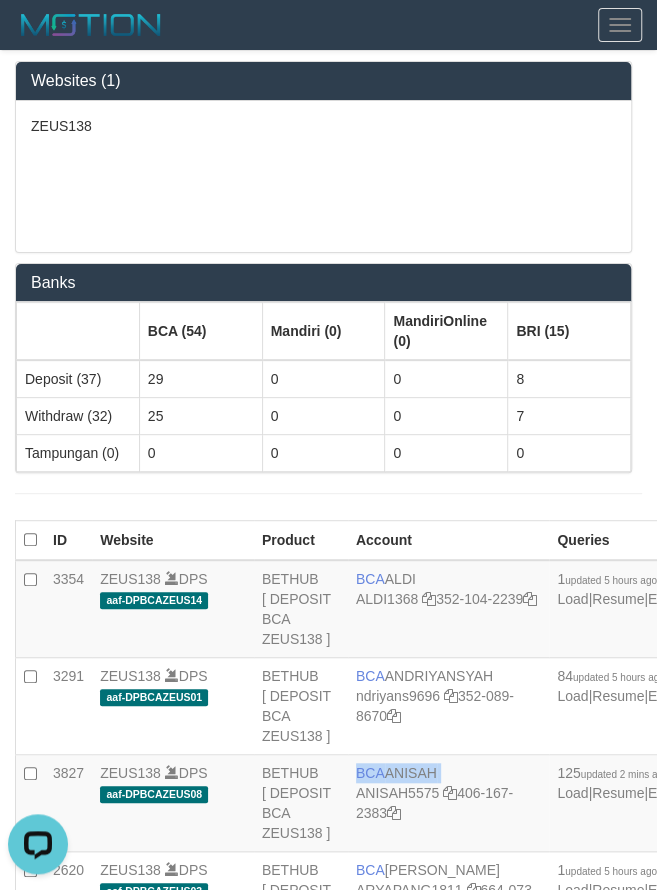 scroll, scrollTop: 0, scrollLeft: 0, axis: both 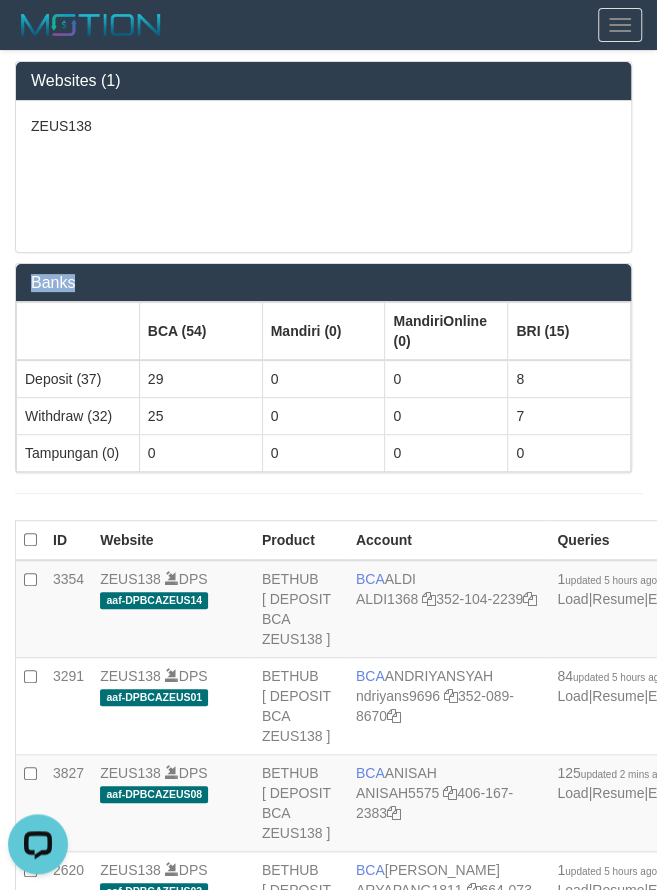 click on "Websites (1)
ZEUS138
Banks
BCA (54)
Mandiri (0)
MandiriOnline (0)
BRI (15)
Deposit (37)
29
0
0
8
Withdraw (32)
25
0
0
7
Tampungan (0)
0
0
0
0" at bounding box center [328, 282] 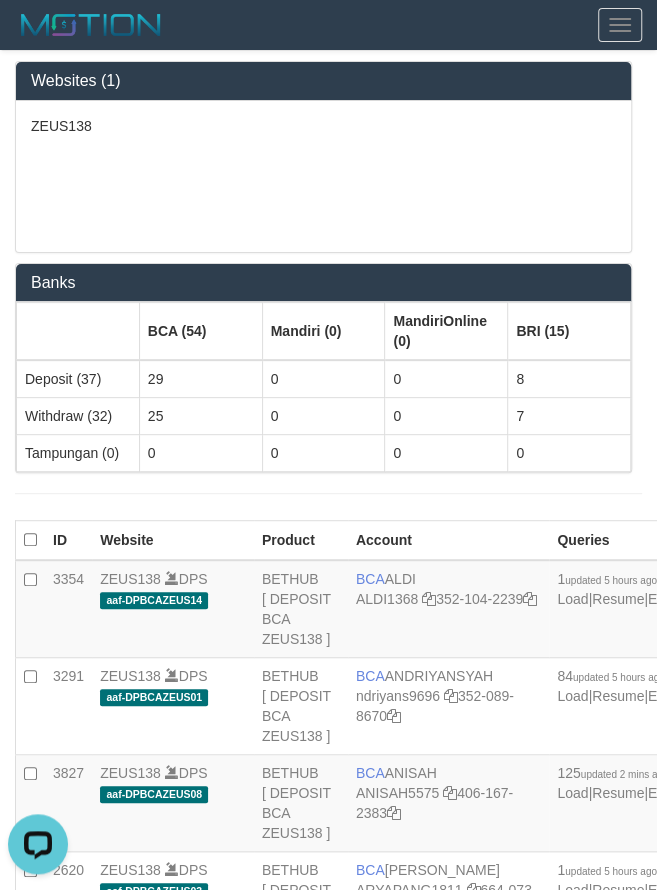 scroll, scrollTop: 3601, scrollLeft: 0, axis: vertical 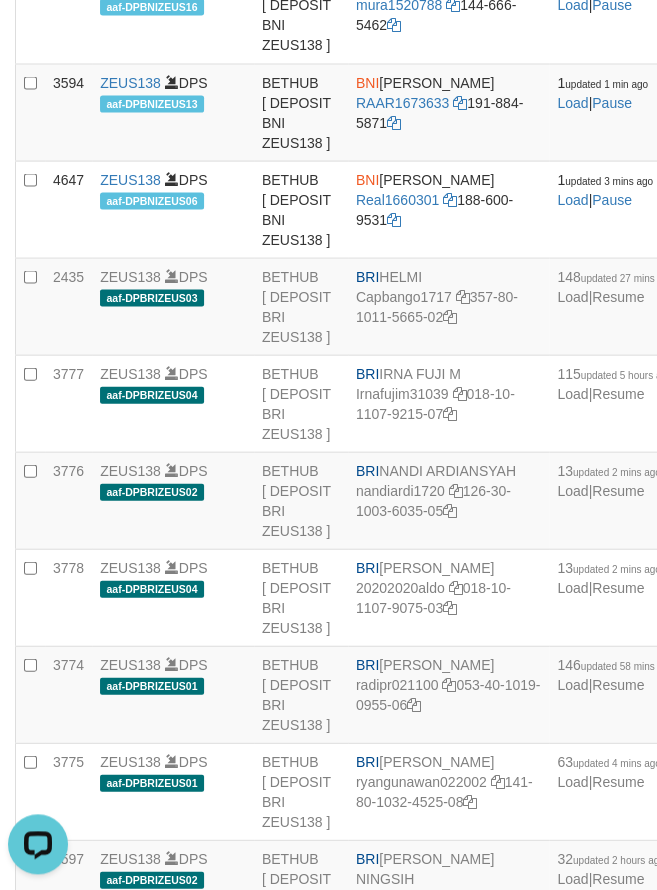 click on "BNI
LUCKY ALAMSYAH
lual1584693
170-076-9529" at bounding box center (448, -82) 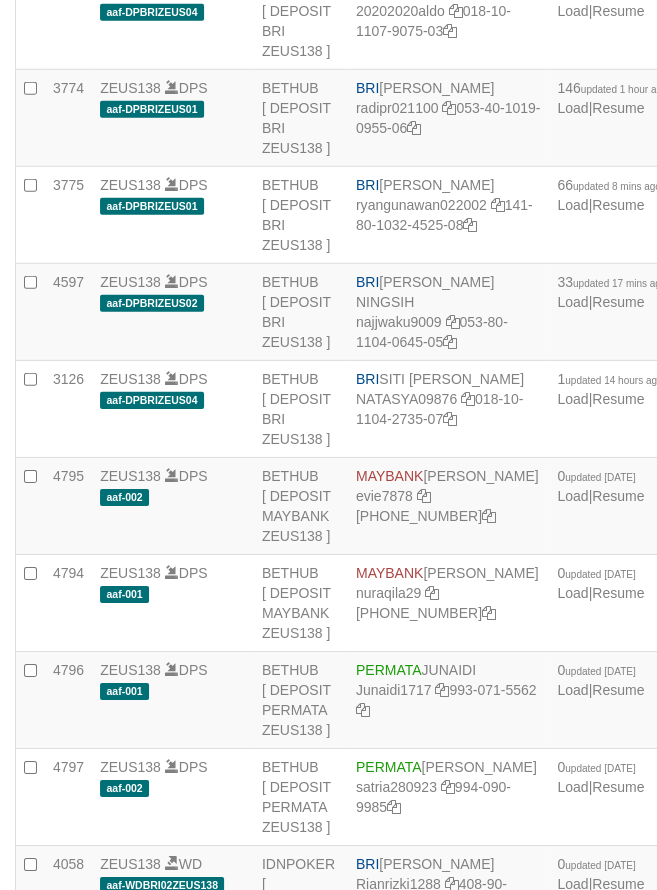 click on "BRI
NANDI ARDIANSYAH
nandiardi1720
126-30-1003-6035-05" at bounding box center (448, -76) 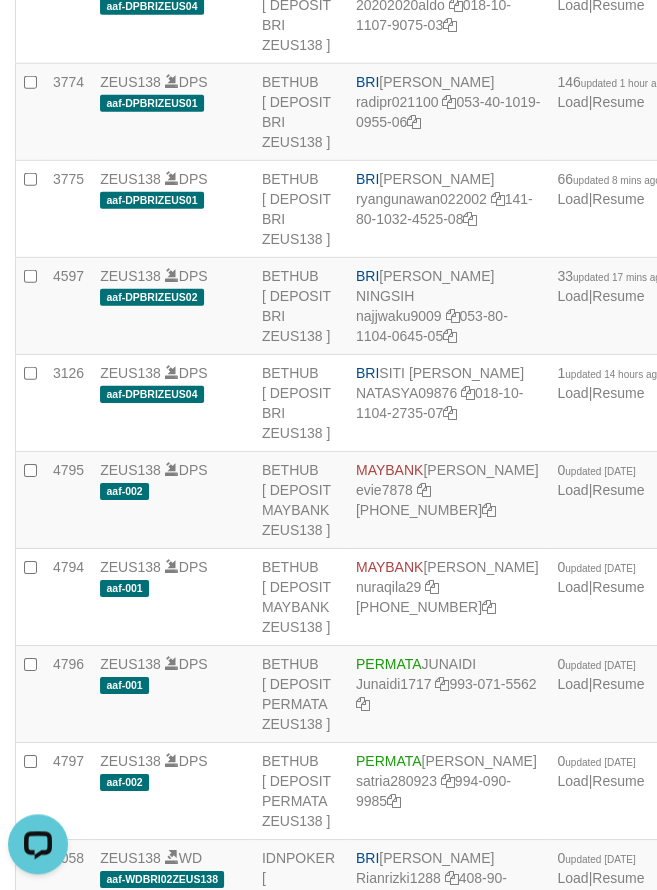 scroll, scrollTop: 0, scrollLeft: 0, axis: both 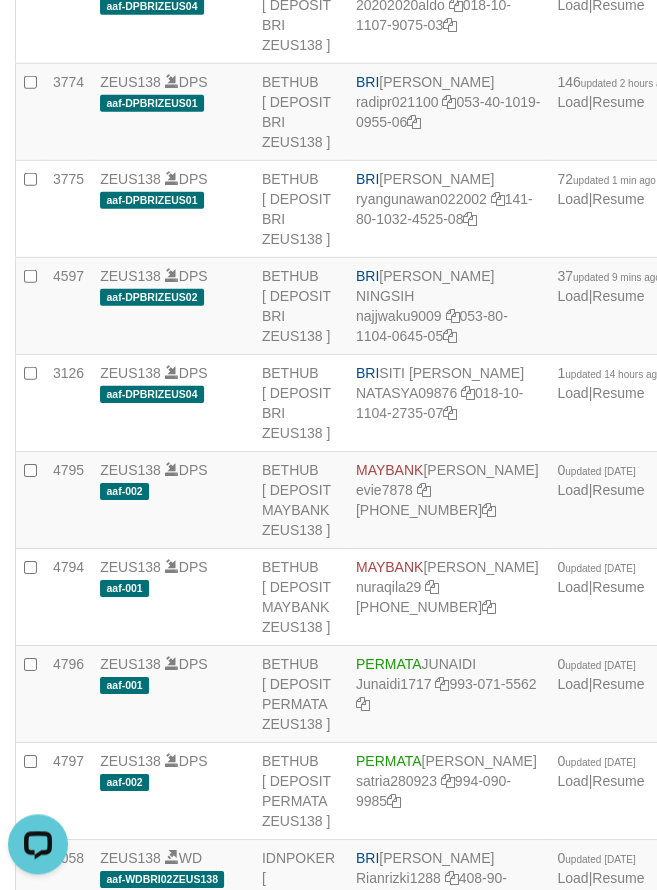click on "BRI
IRNA FUJI M
Irnafujim31039
018-10-1107-9215-07" at bounding box center [448, -179] 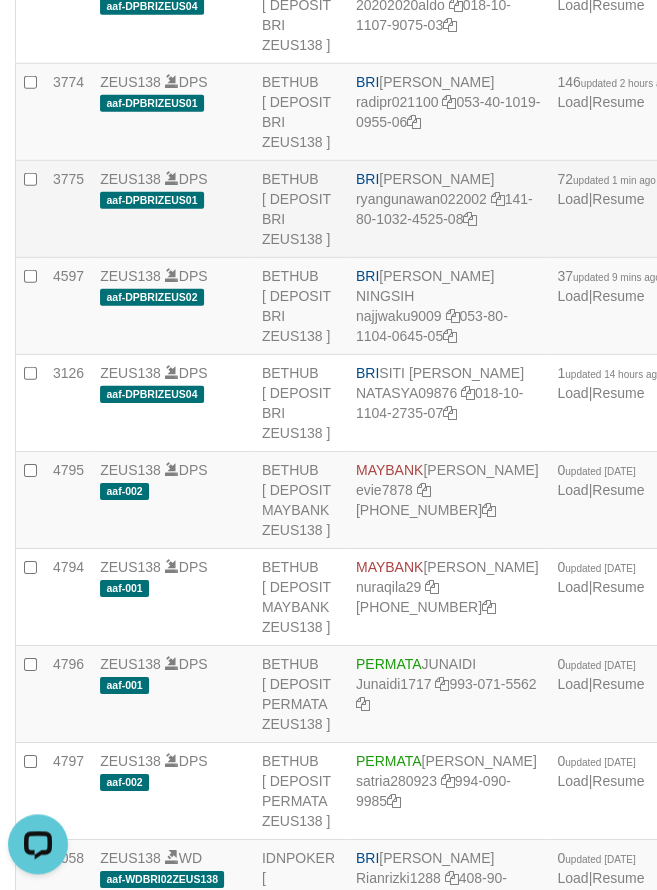 click on "BRI
[PERSON_NAME]
ryangunawan022002
141-80-1032-4525-08" at bounding box center (448, 209) 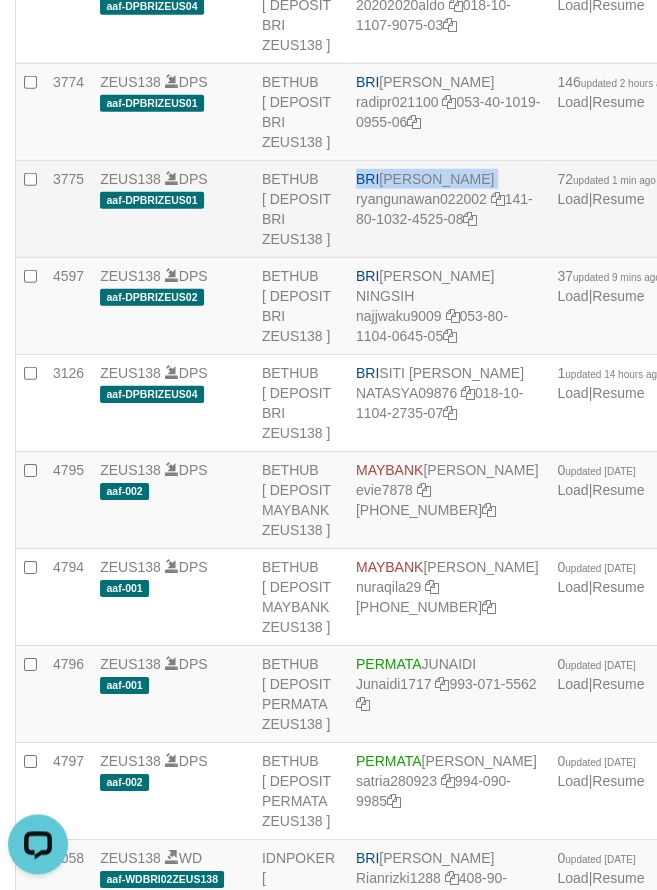 click on "BRI
[PERSON_NAME]
ryangunawan022002
141-80-1032-4525-08" at bounding box center [448, 209] 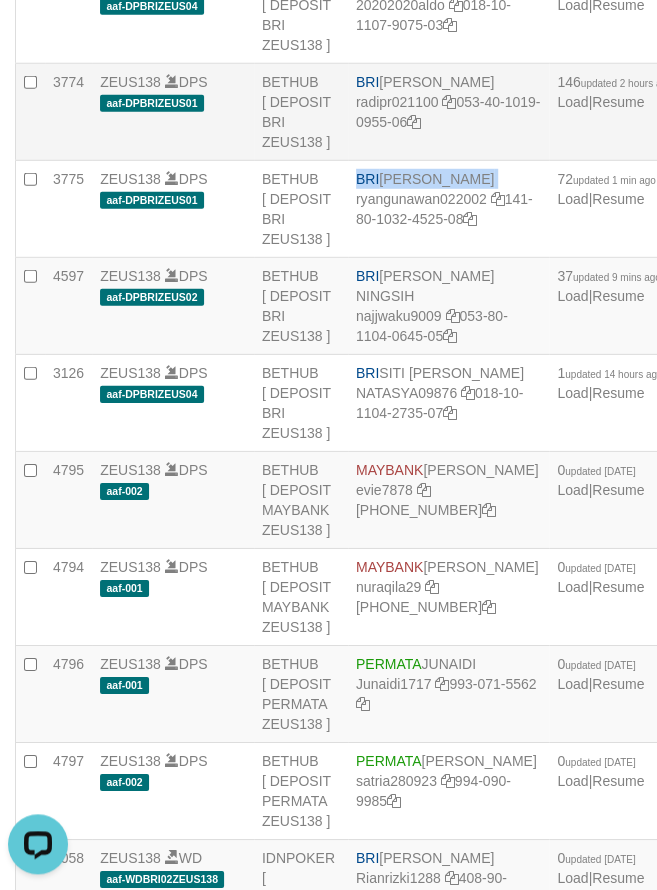 copy on "BRI
[PERSON_NAME]" 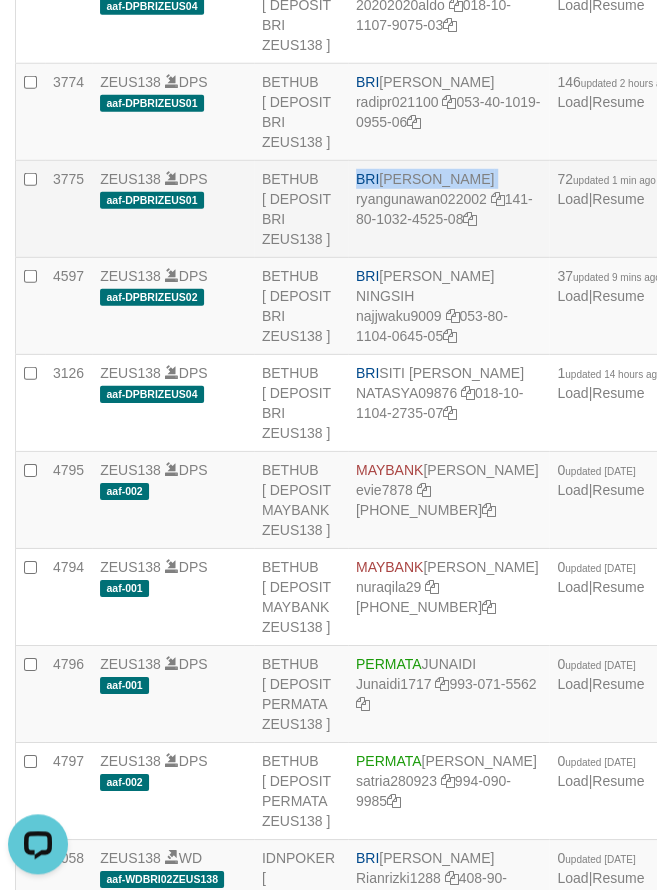 click on "BRI" at bounding box center (367, 179) 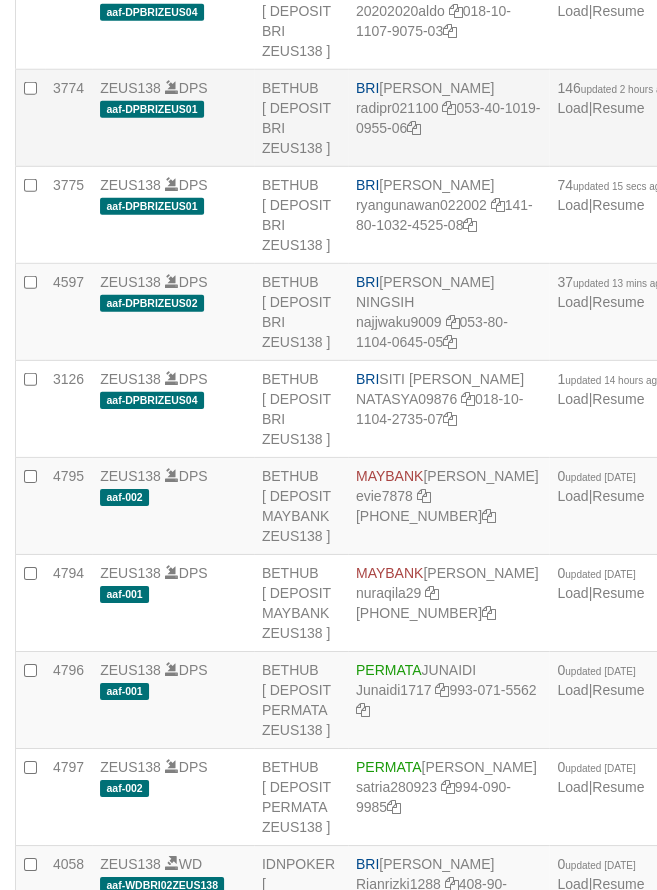 scroll, scrollTop: 4183, scrollLeft: 0, axis: vertical 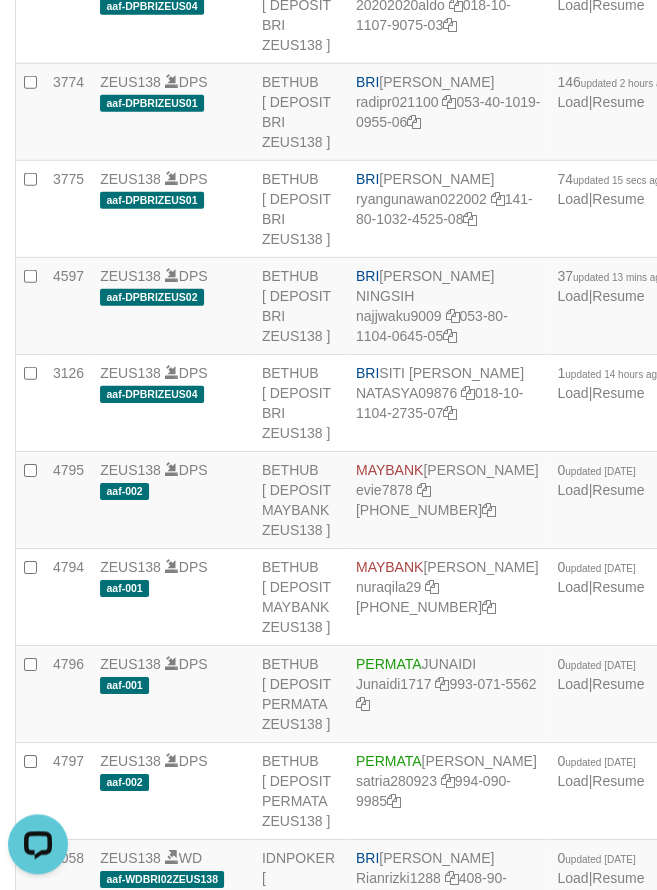click on "ZEUS138
DPS
aaf-DPBRIZEUS03" at bounding box center [173, -276] 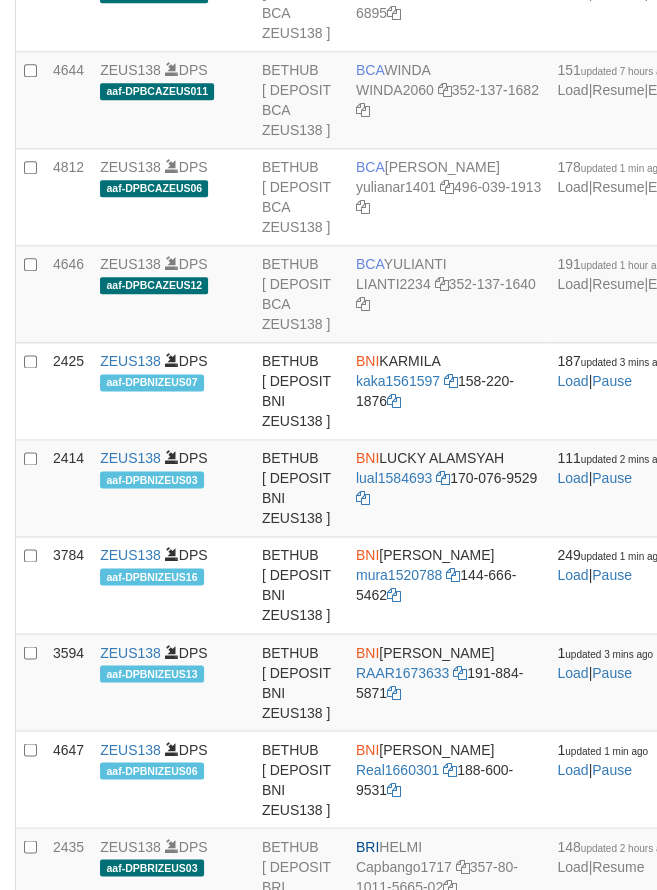scroll, scrollTop: 3037, scrollLeft: 0, axis: vertical 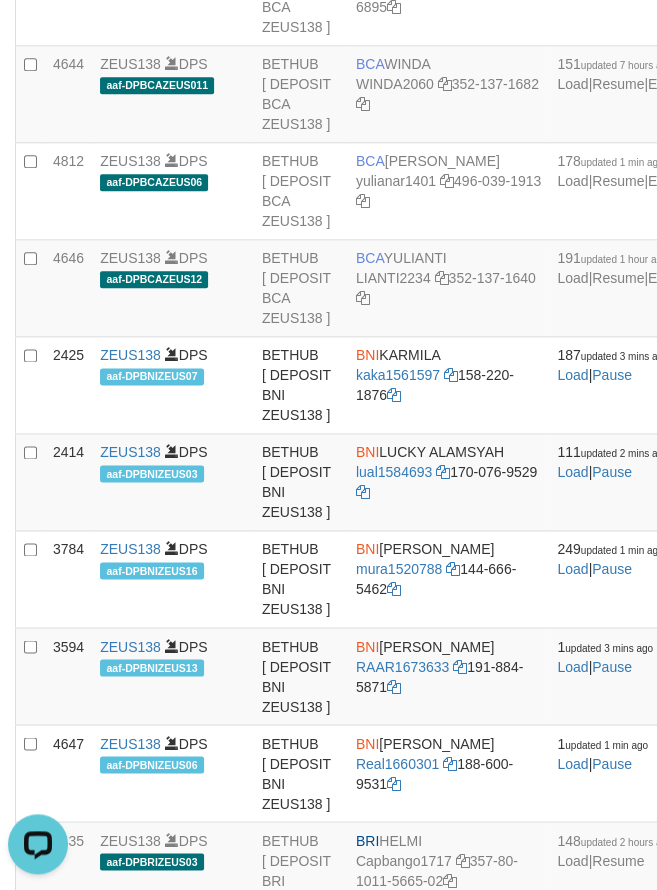 click on "TENGKUZA2212" at bounding box center (409, -110) 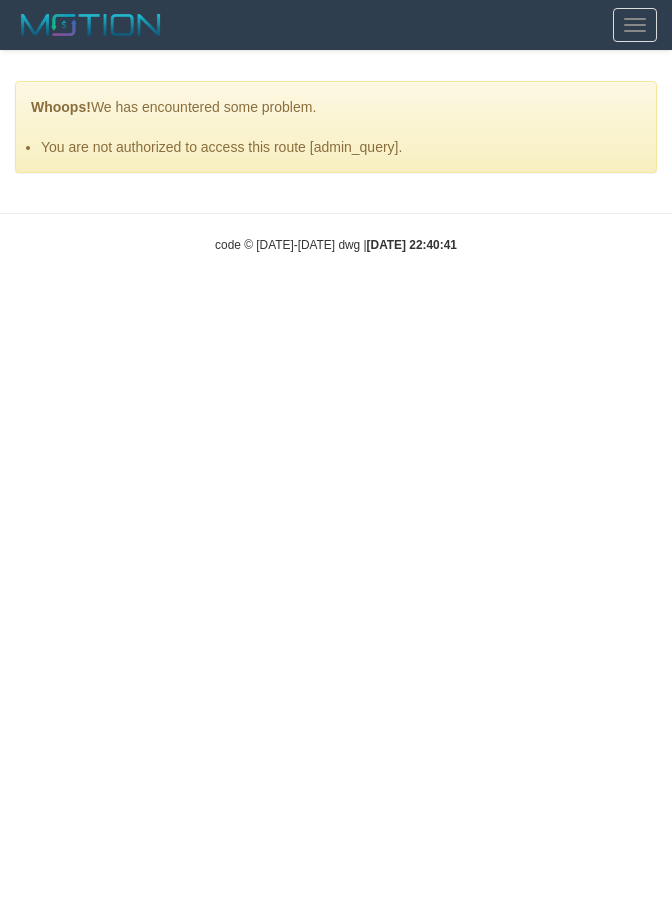 scroll, scrollTop: 0, scrollLeft: 0, axis: both 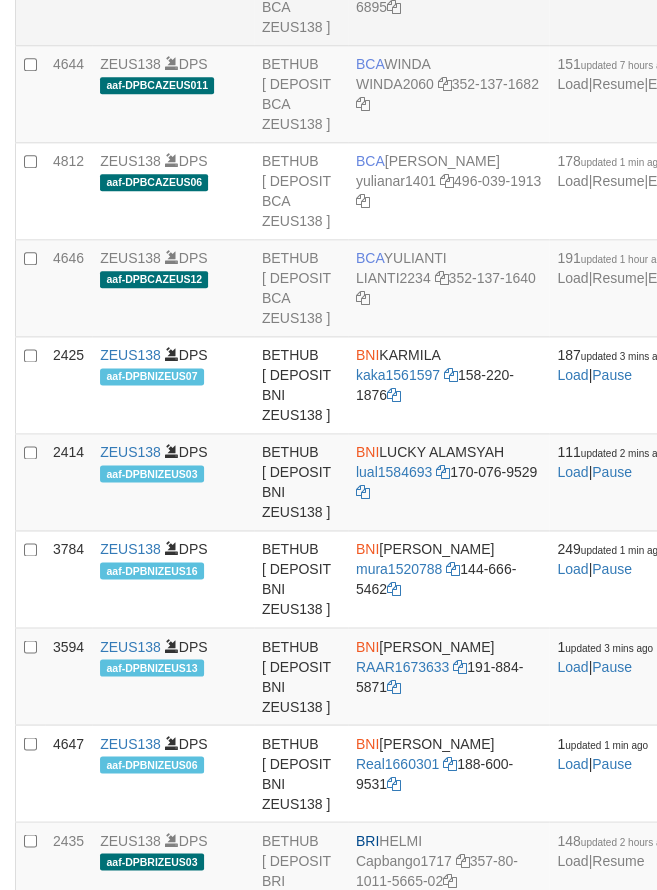 click on "BCA
ULVIANASARI
ulvianas2095
766-049-6895" at bounding box center [448, -3] 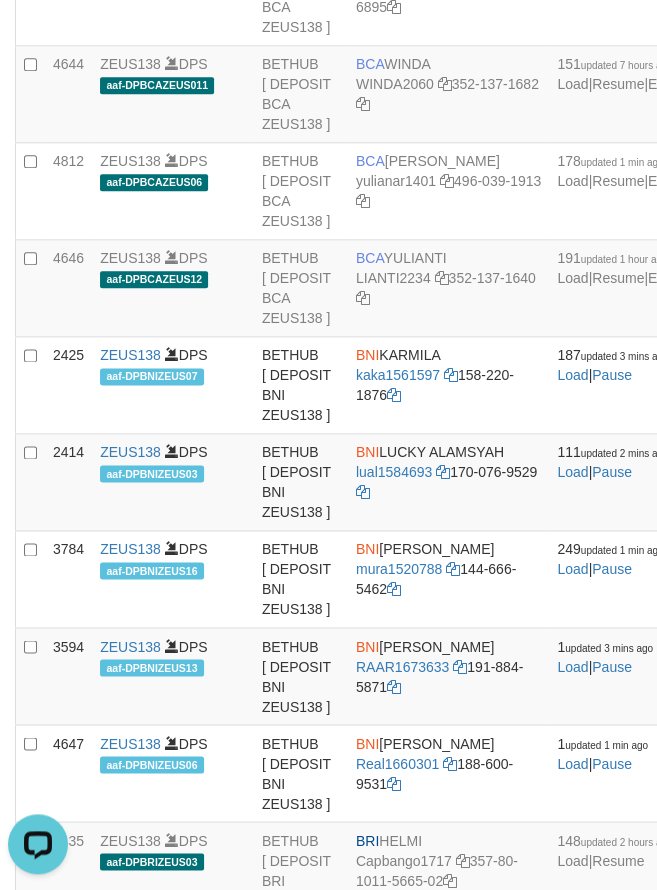 scroll, scrollTop: 0, scrollLeft: 0, axis: both 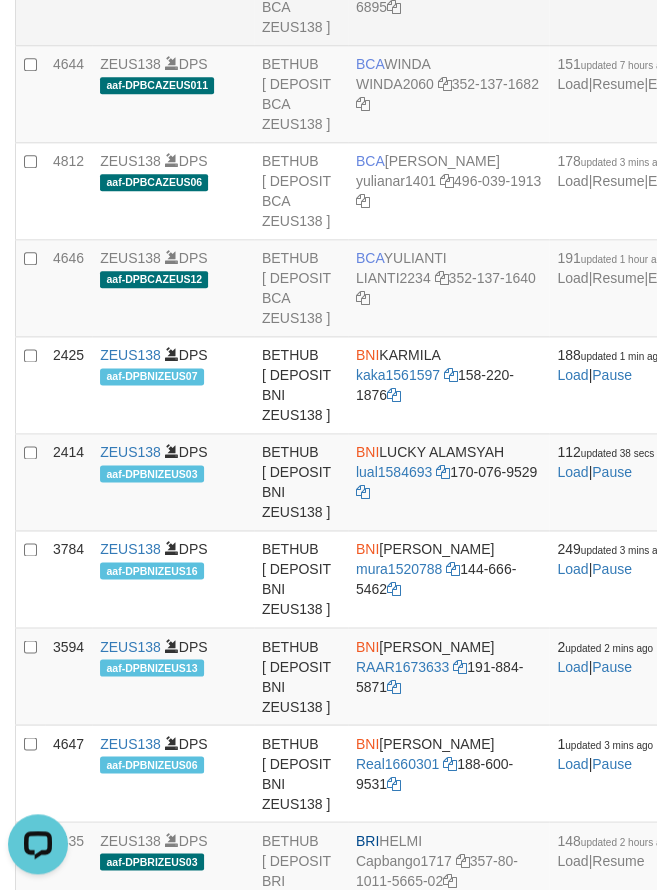 click on "BCA
ULVIANASARI
ulvianas2095
766-049-6895" at bounding box center (448, -3) 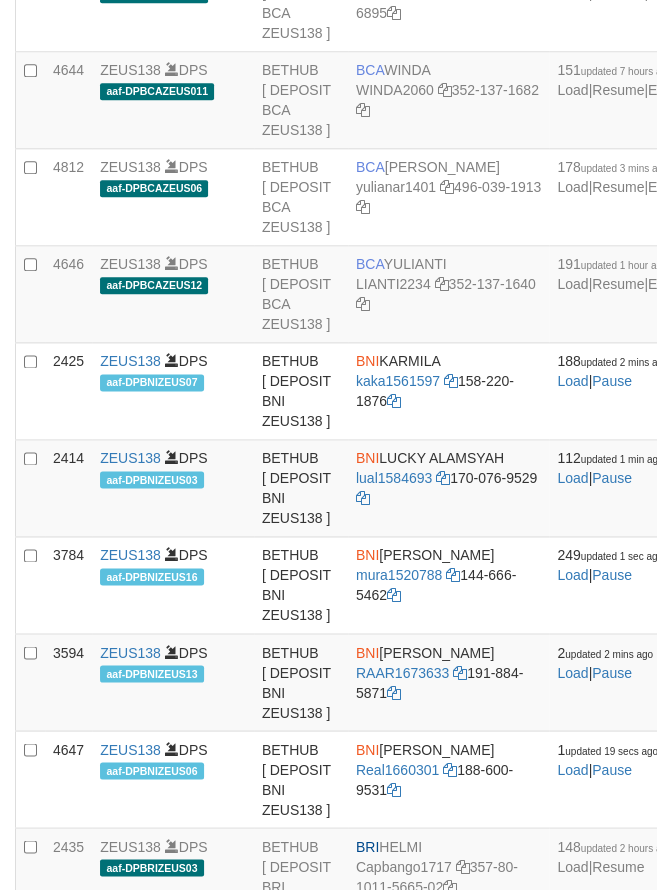 scroll, scrollTop: 3037, scrollLeft: 0, axis: vertical 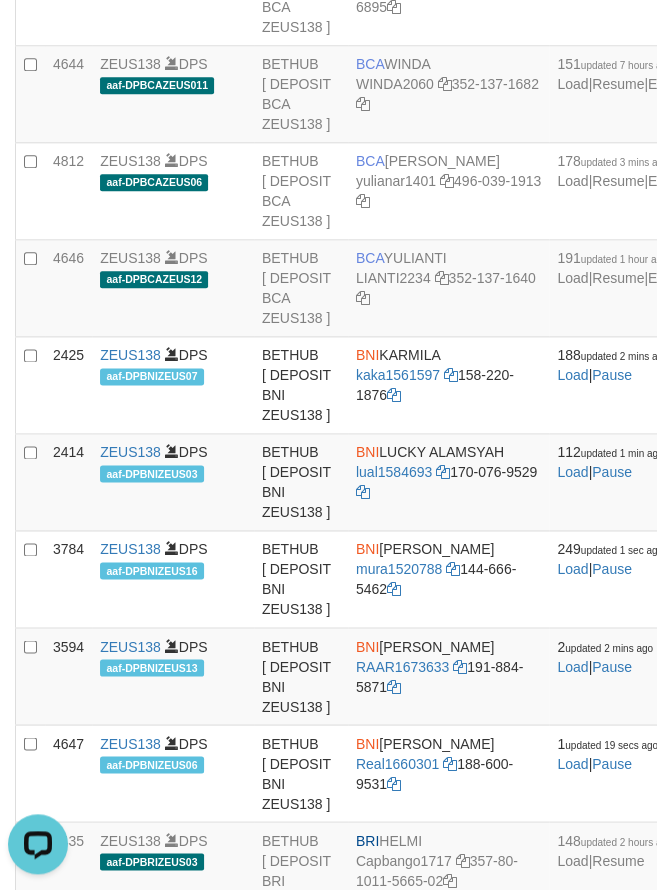 click on "Toggle navigation
Home
Finance
Financial Data
aafRaboen
My Profile
Log Out
34
Websites (1)
ZEUS138
Banks
BCA (54)
Mandiri (0)
MandiriOnline (0)
BRI (15)
Deposit (37)
29 0" at bounding box center [328, 2135] 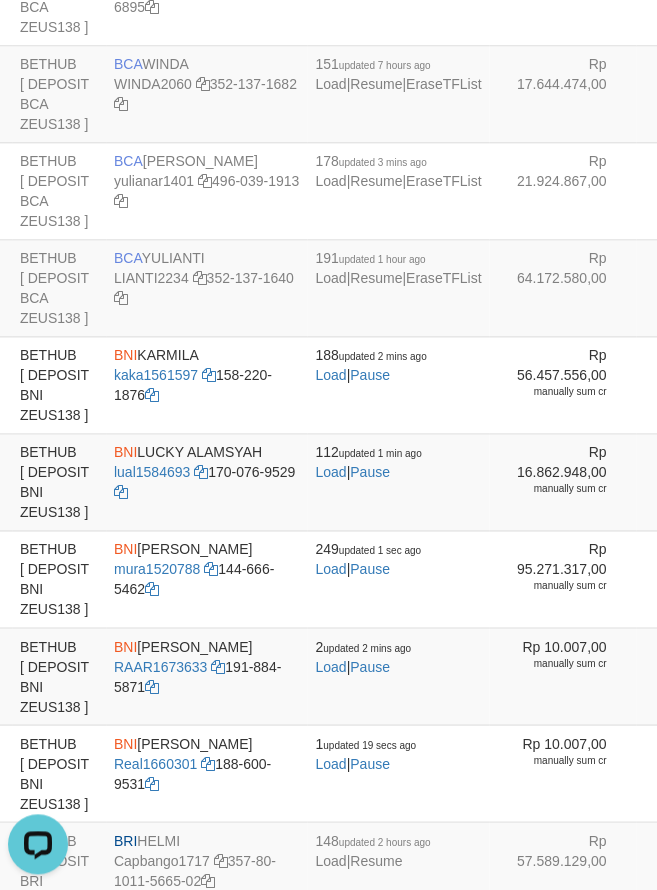 scroll, scrollTop: 815, scrollLeft: 242, axis: both 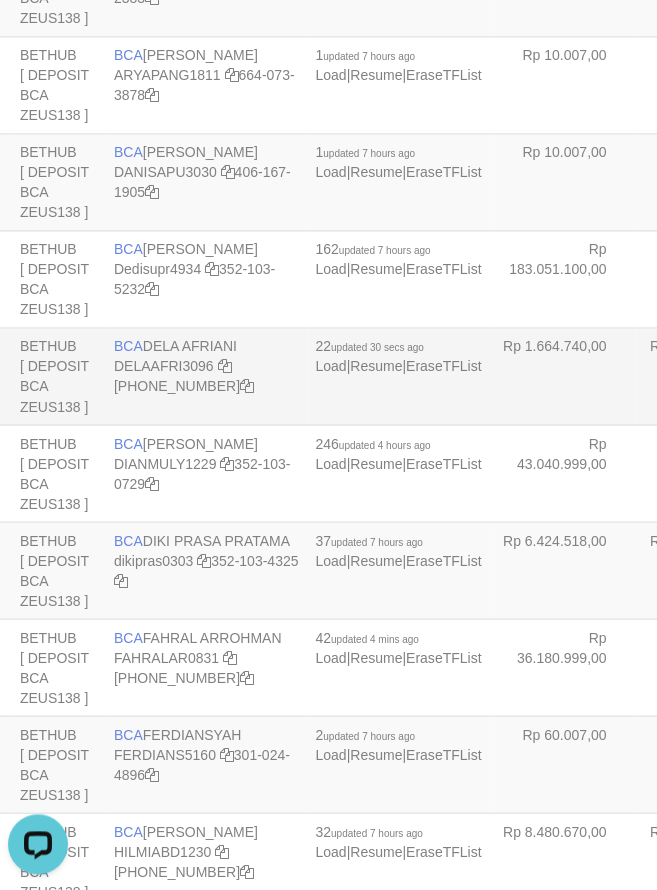 click on "BCA
DELA AFRIANI
DELAAFRI3096
[PHONE_NUMBER]" at bounding box center (206, 376) 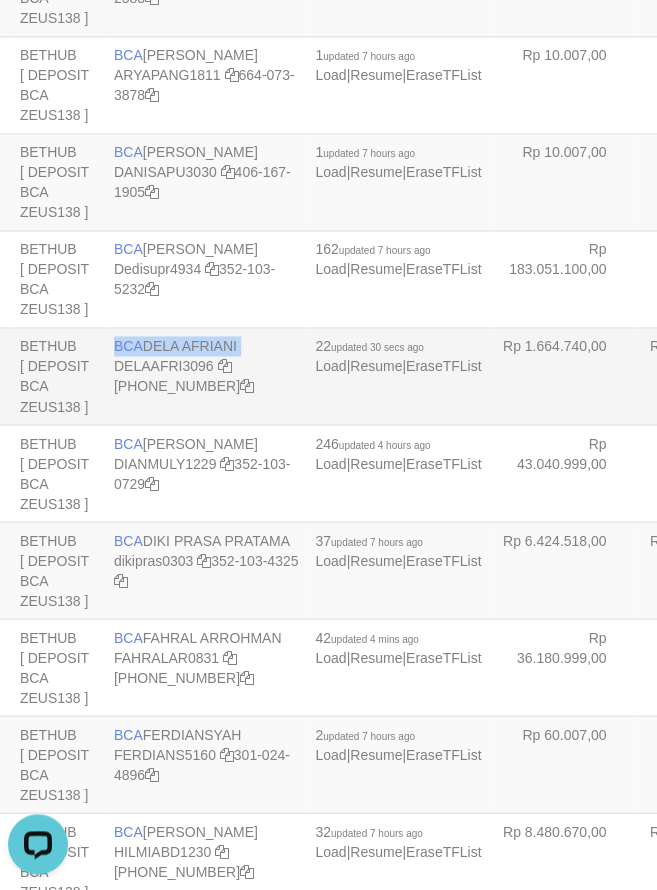 click on "BCA
DELA AFRIANI
DELAAFRI3096
[PHONE_NUMBER]" at bounding box center [206, 376] 